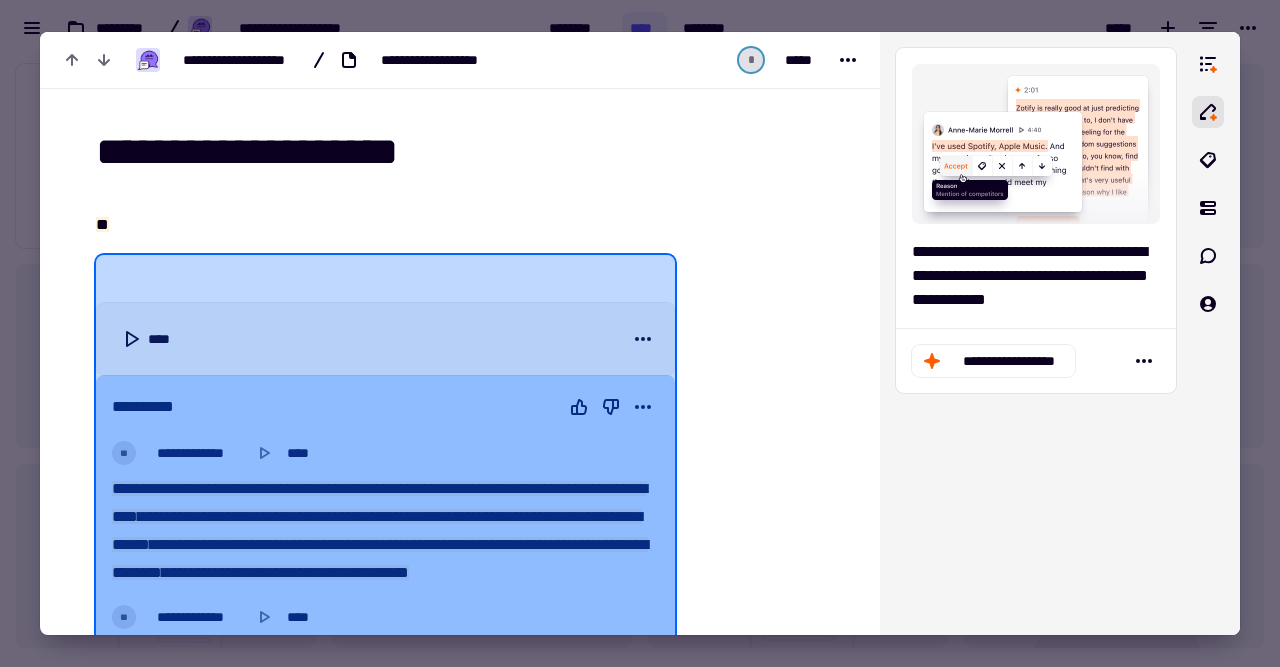 scroll, scrollTop: 0, scrollLeft: 0, axis: both 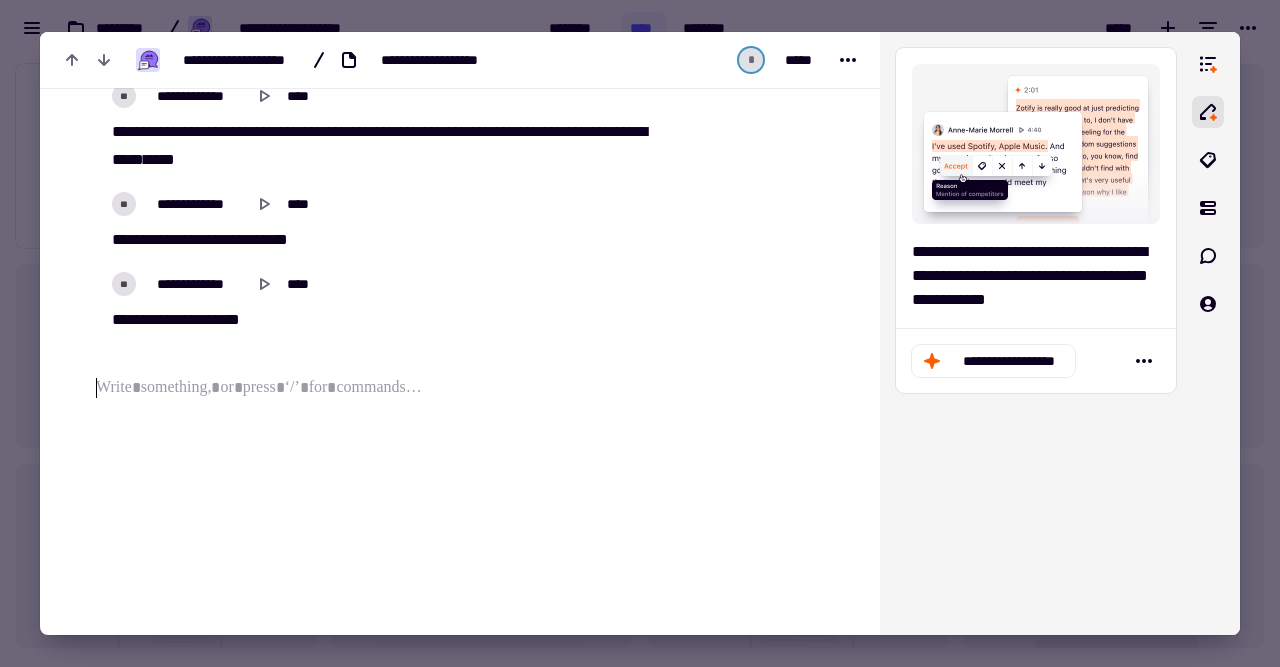 click at bounding box center (640, 333) 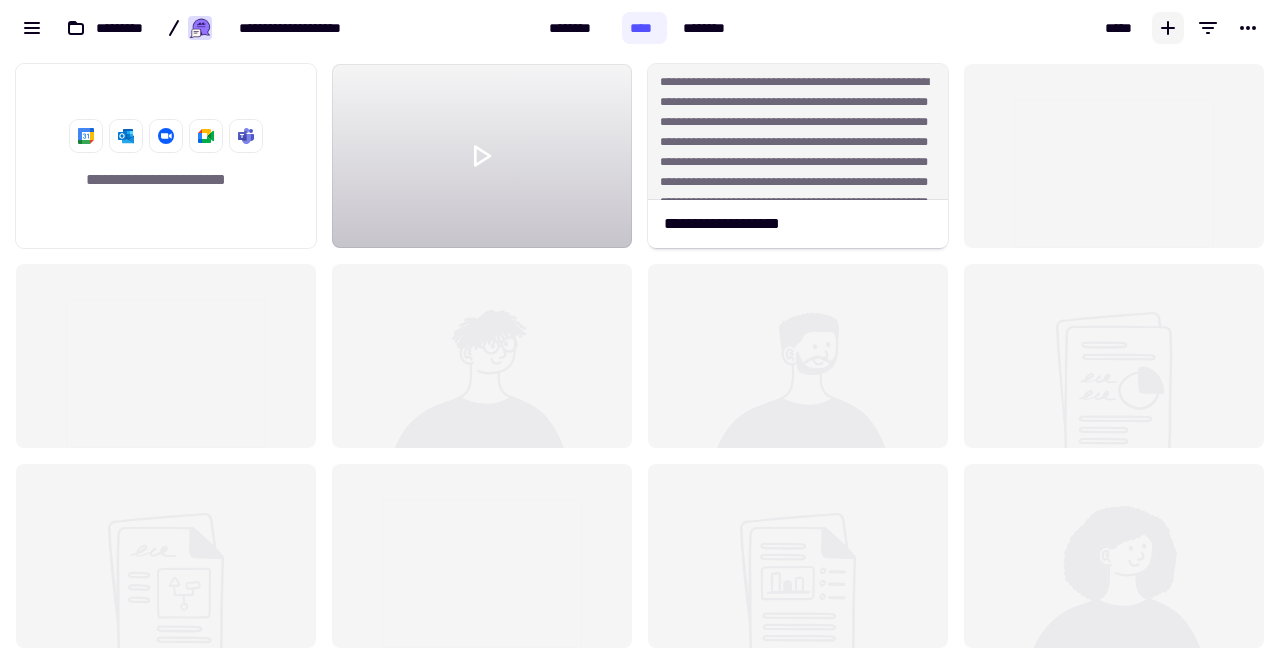 click 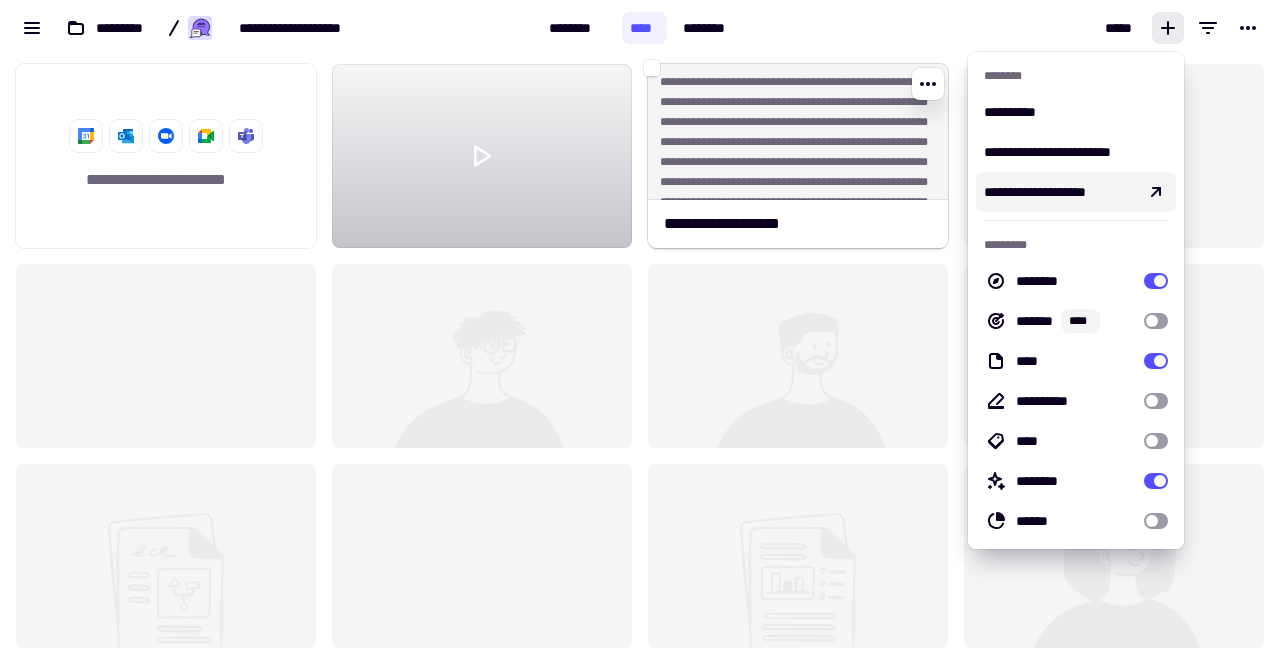 click on "**********" 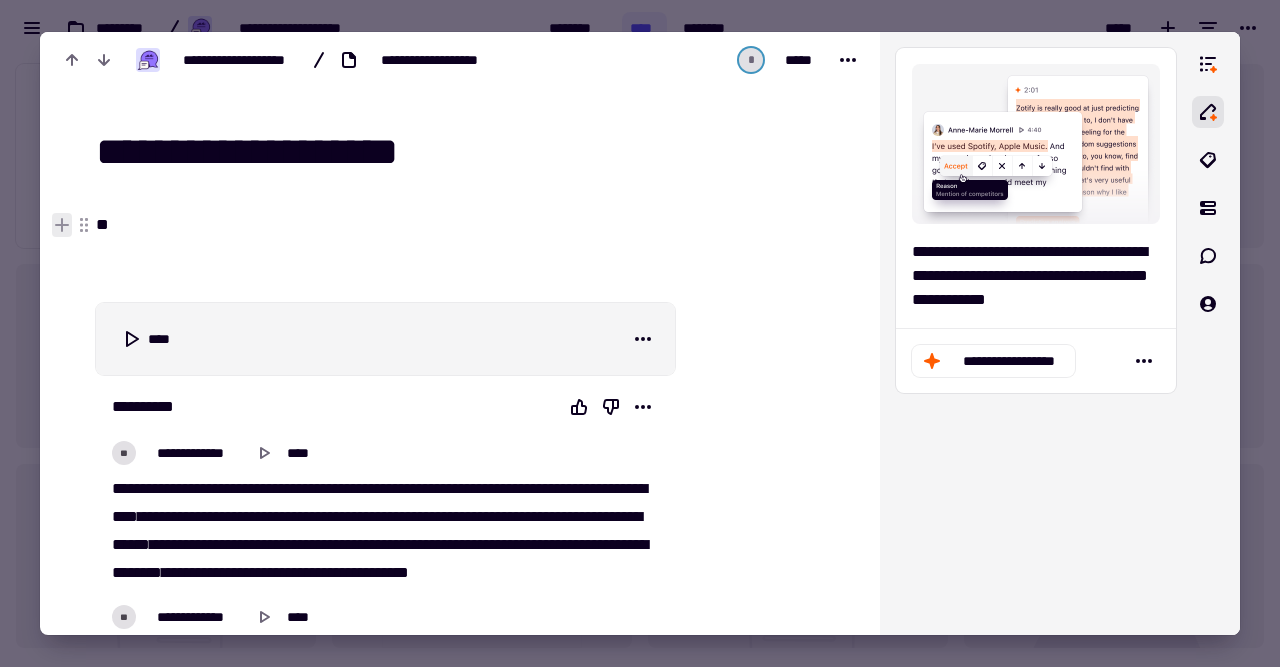click 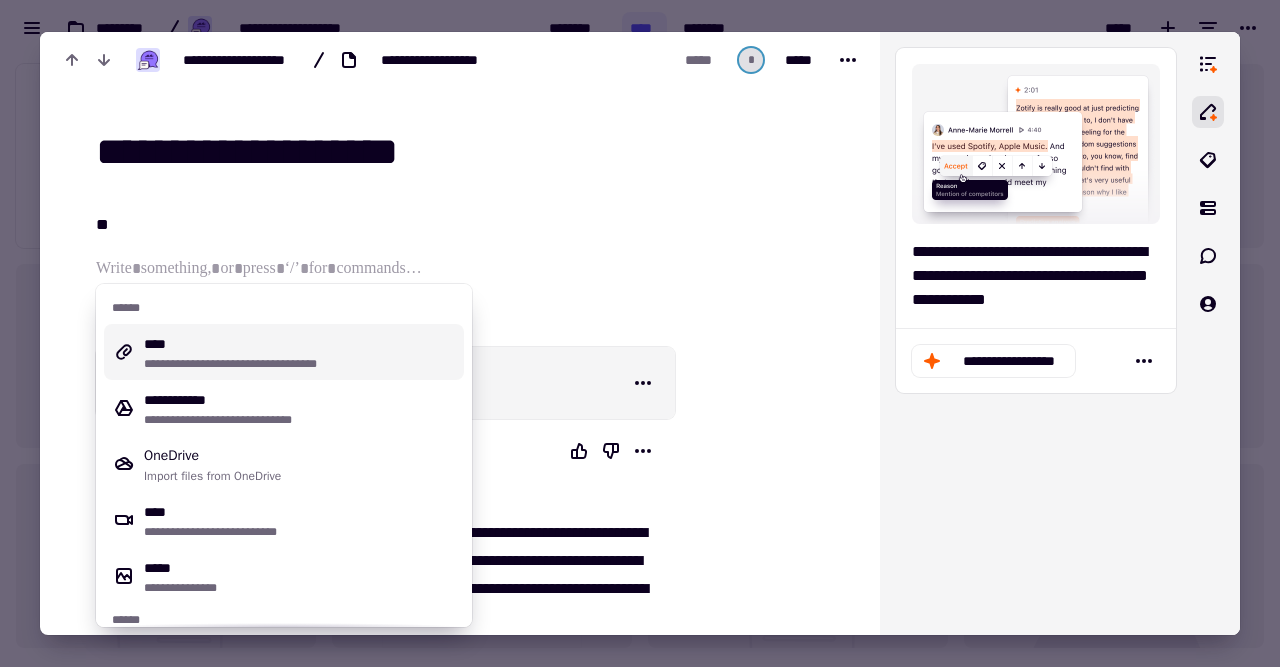 click on "**********" at bounding box center [300, 352] 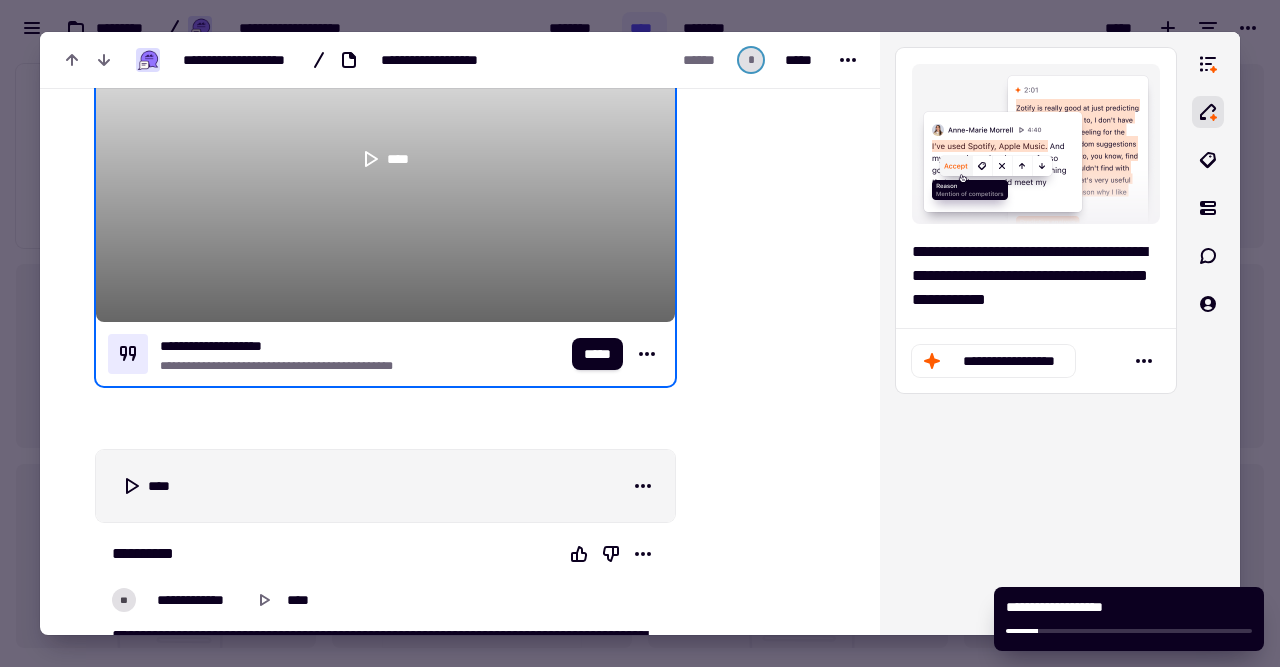scroll, scrollTop: 308, scrollLeft: 0, axis: vertical 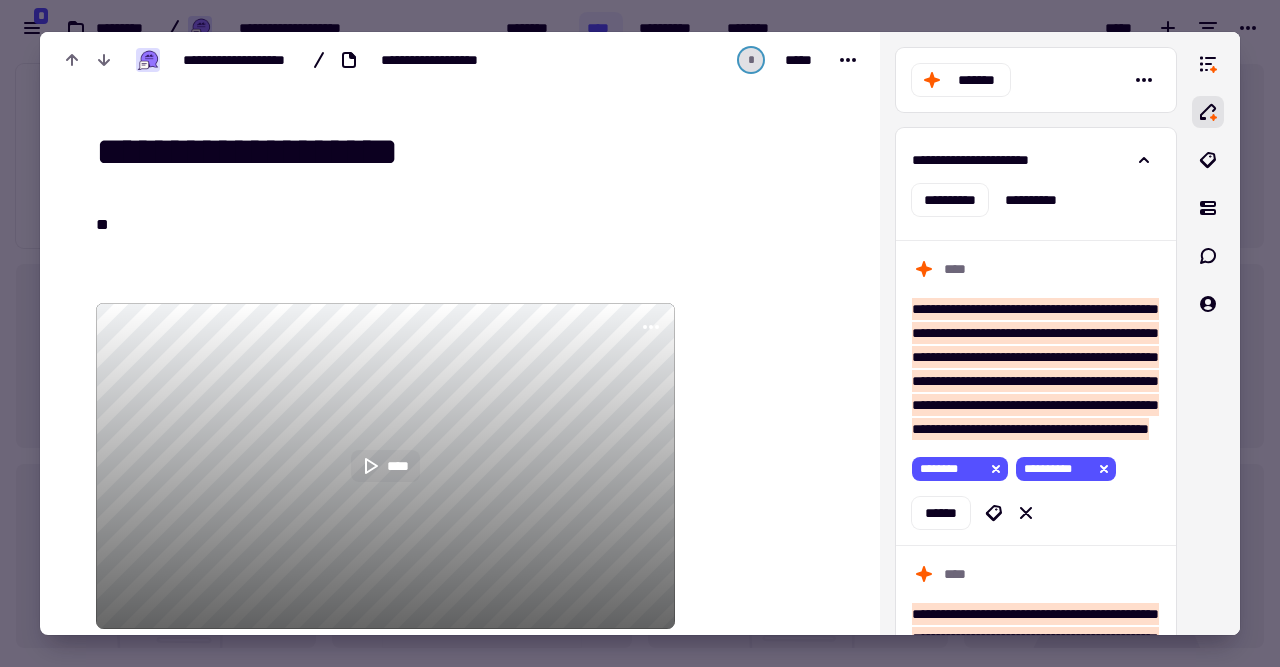 click on "****" 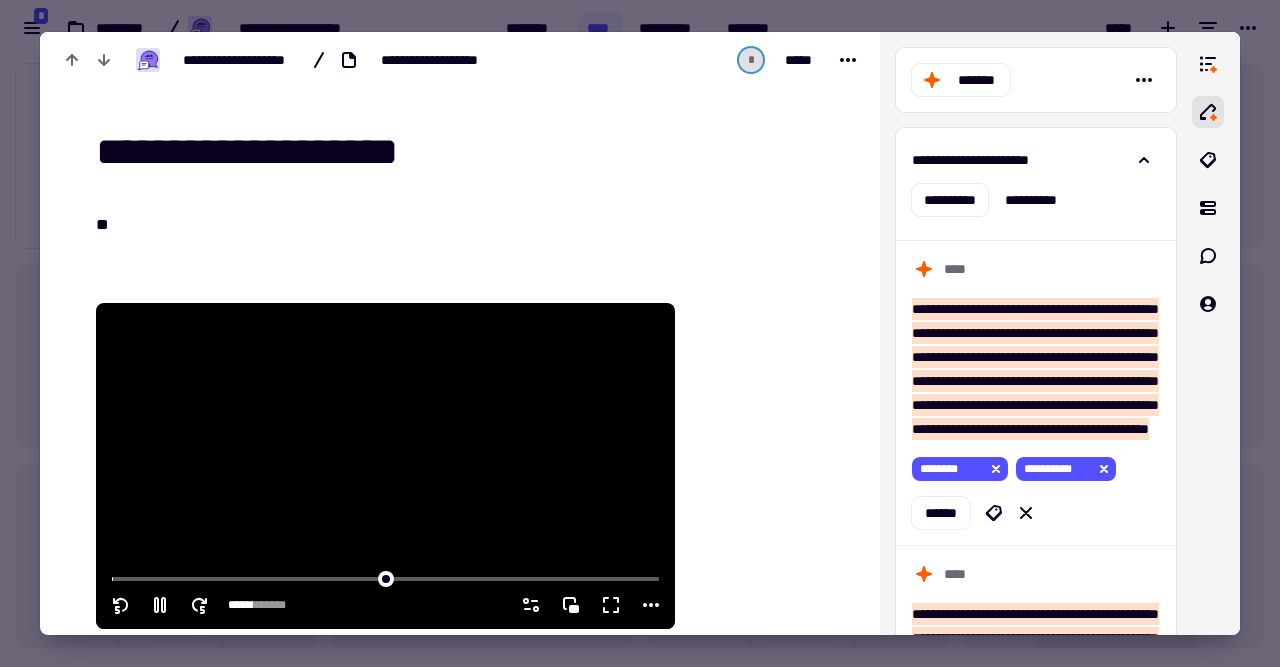 click 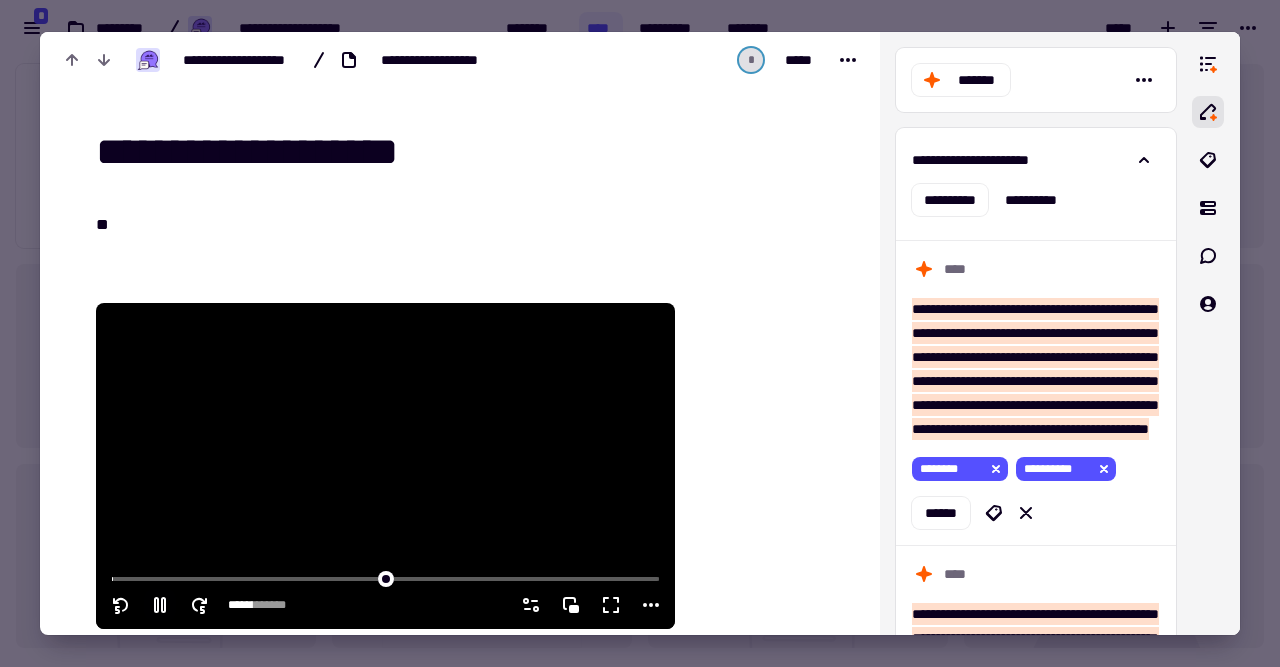 type on "*" 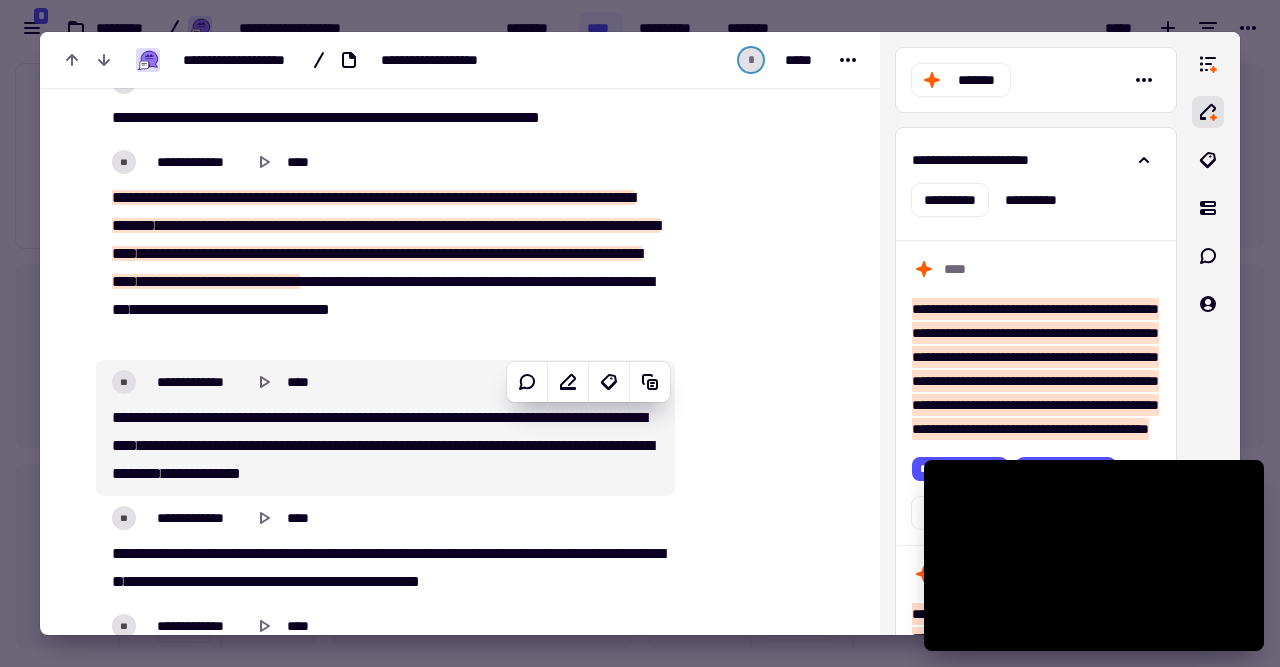 scroll, scrollTop: 950, scrollLeft: 0, axis: vertical 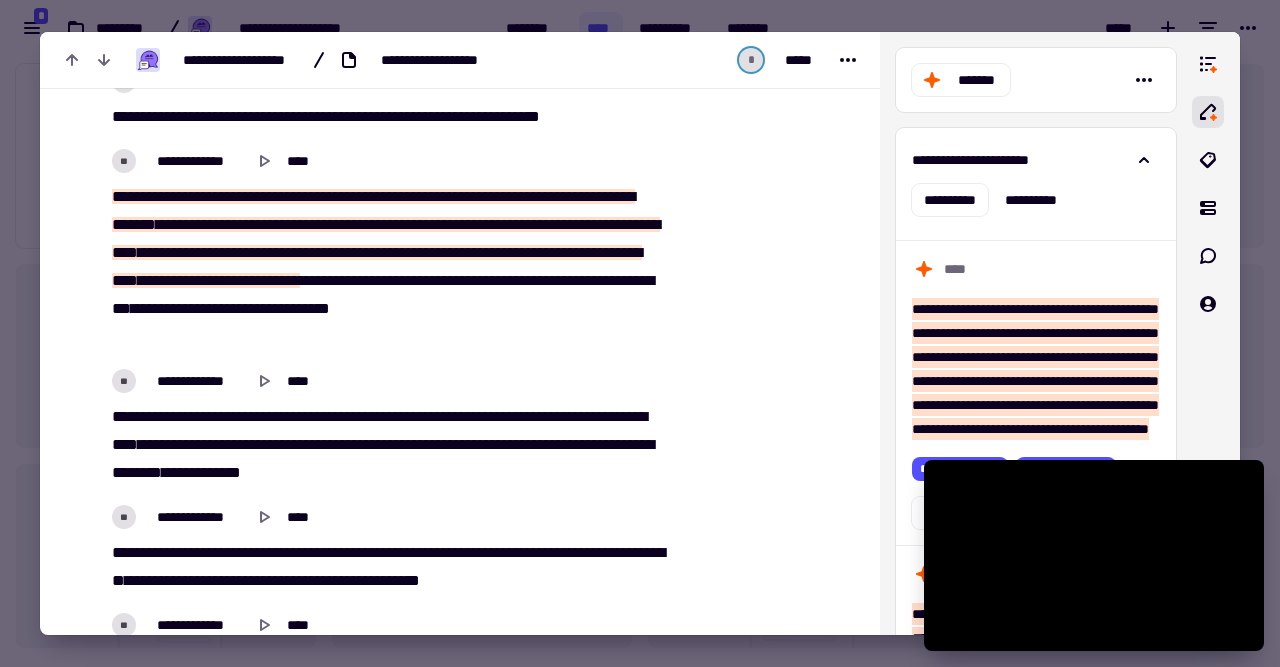 click at bounding box center [763, 8494] 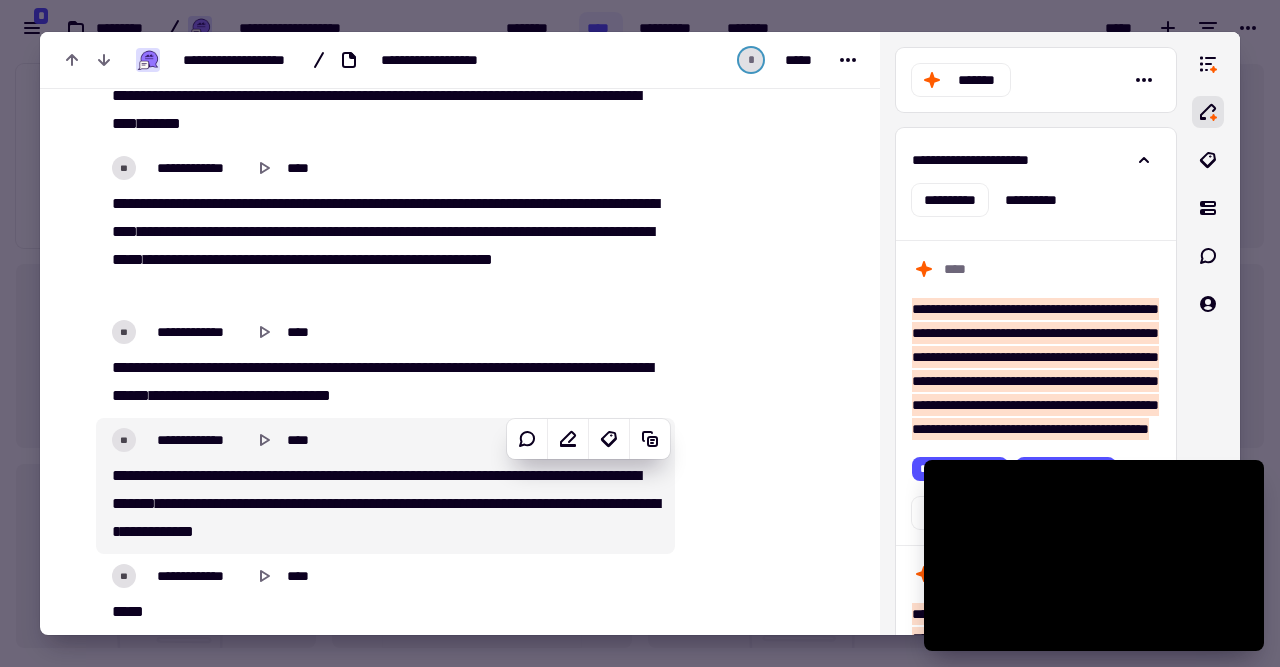 scroll, scrollTop: 4267, scrollLeft: 0, axis: vertical 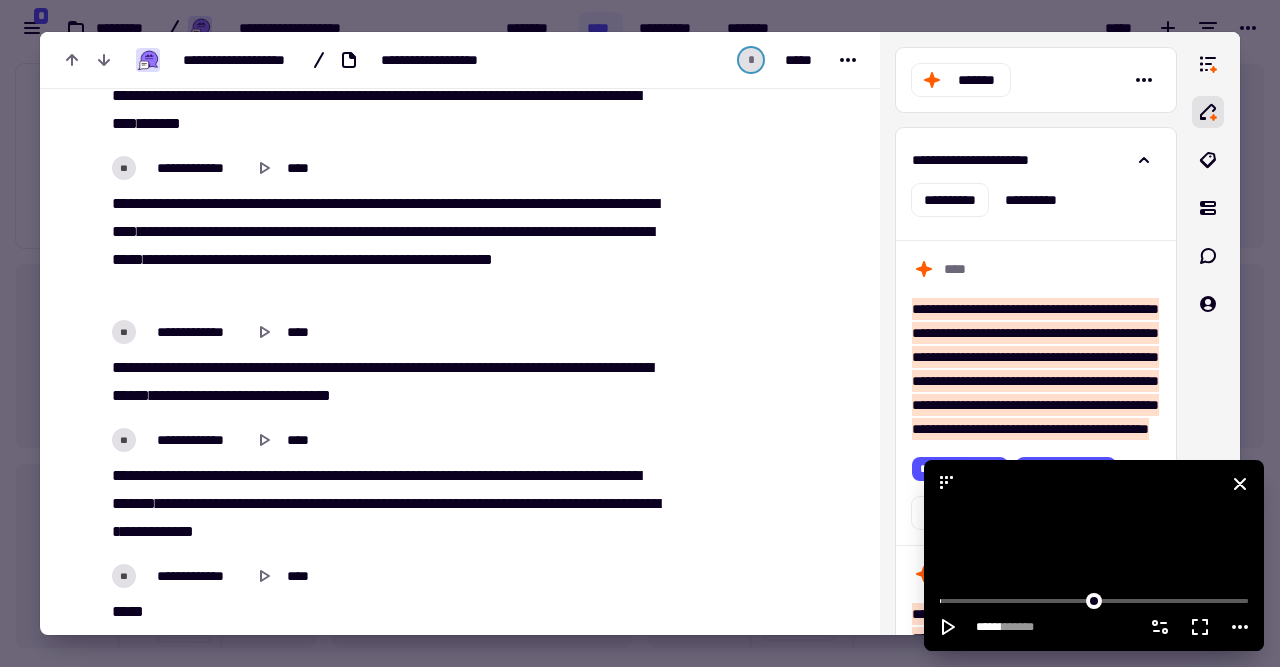 click 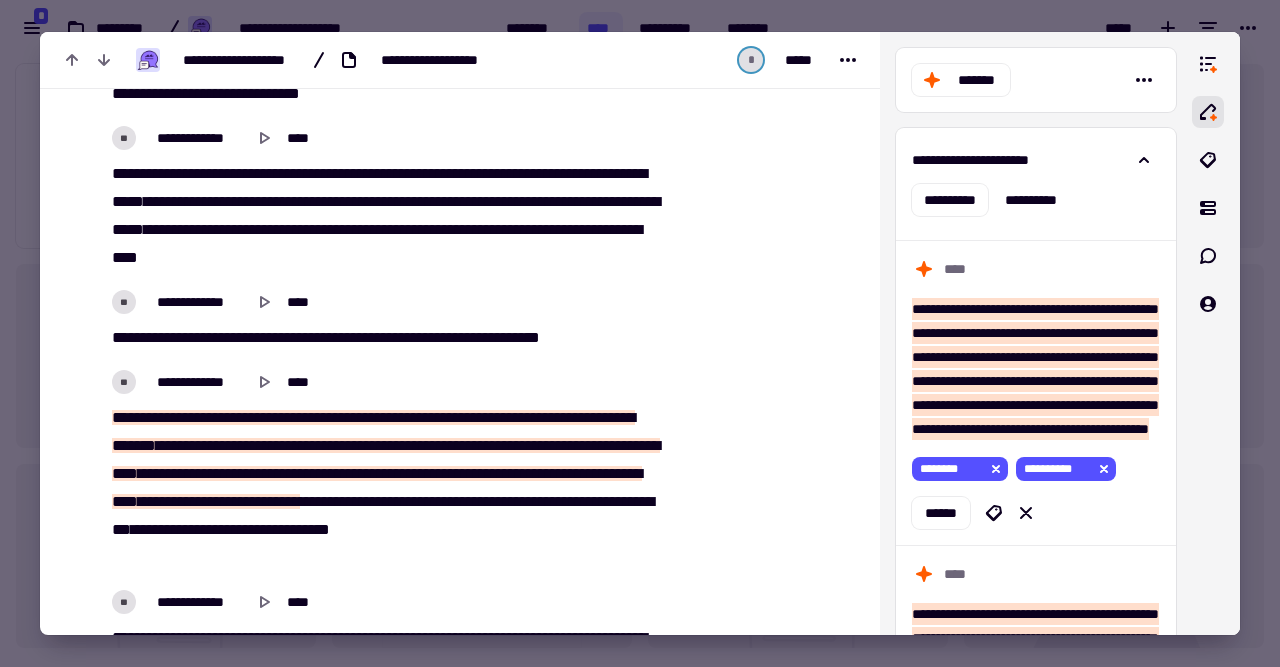 scroll, scrollTop: 0, scrollLeft: 0, axis: both 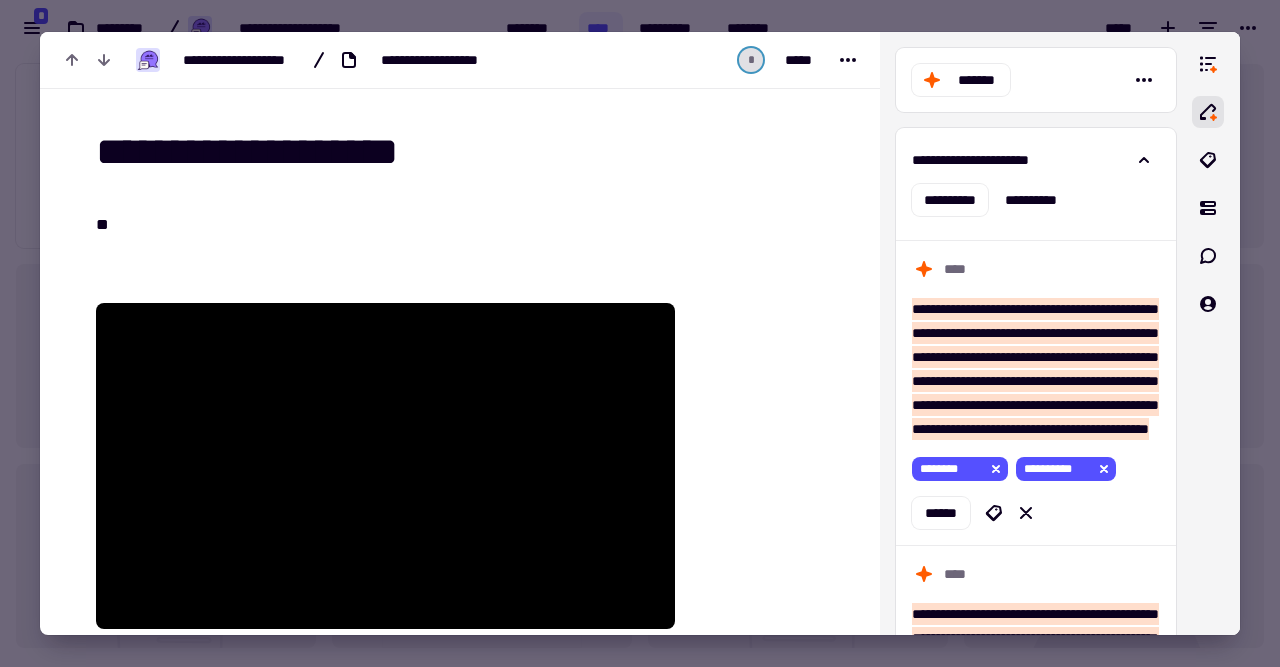 click at bounding box center [763, 9444] 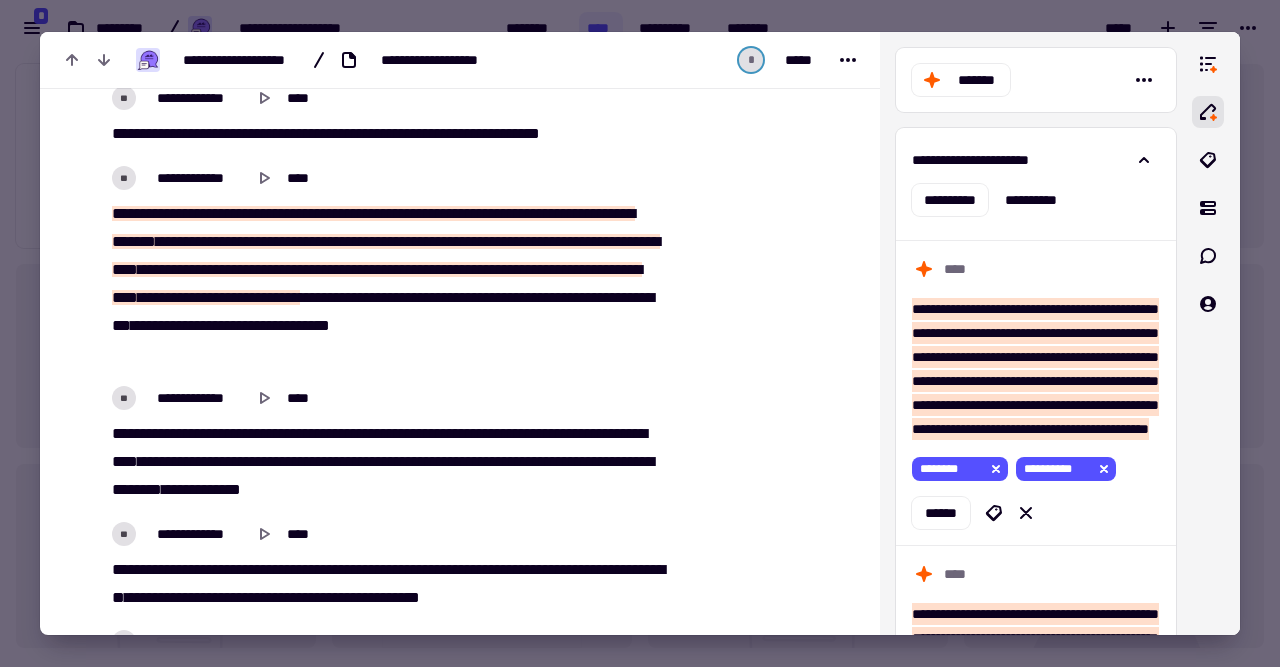 scroll, scrollTop: 932, scrollLeft: 0, axis: vertical 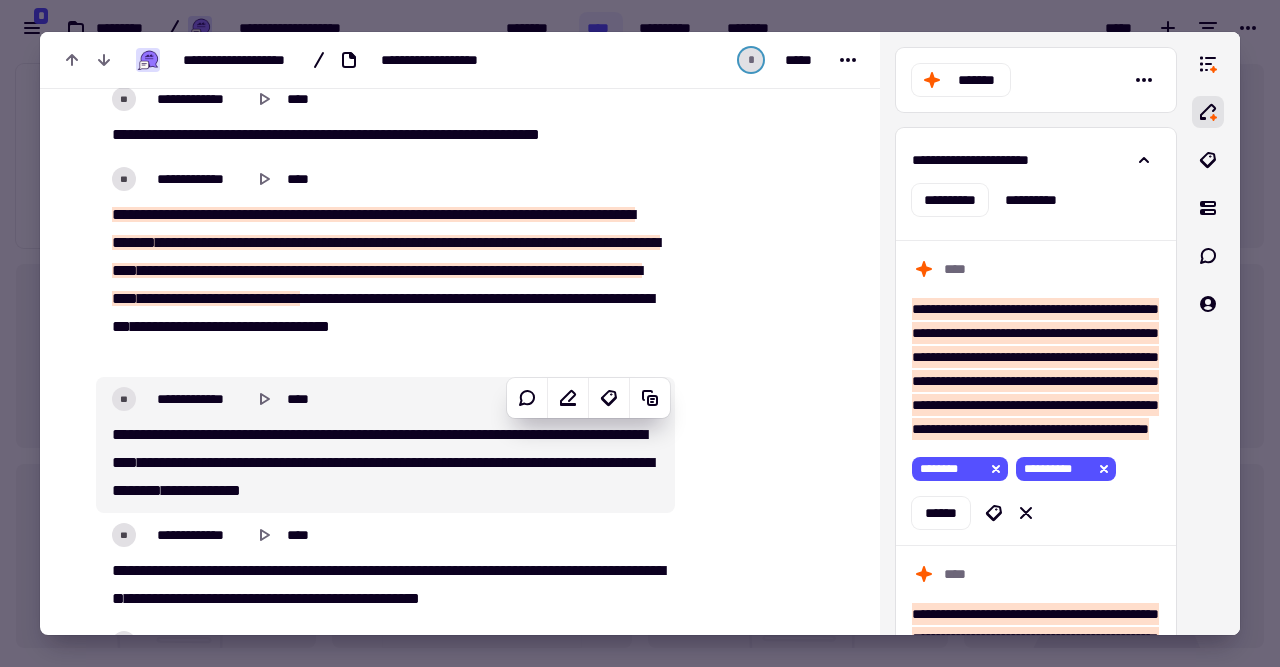 click on "**********" at bounding box center [385, 399] 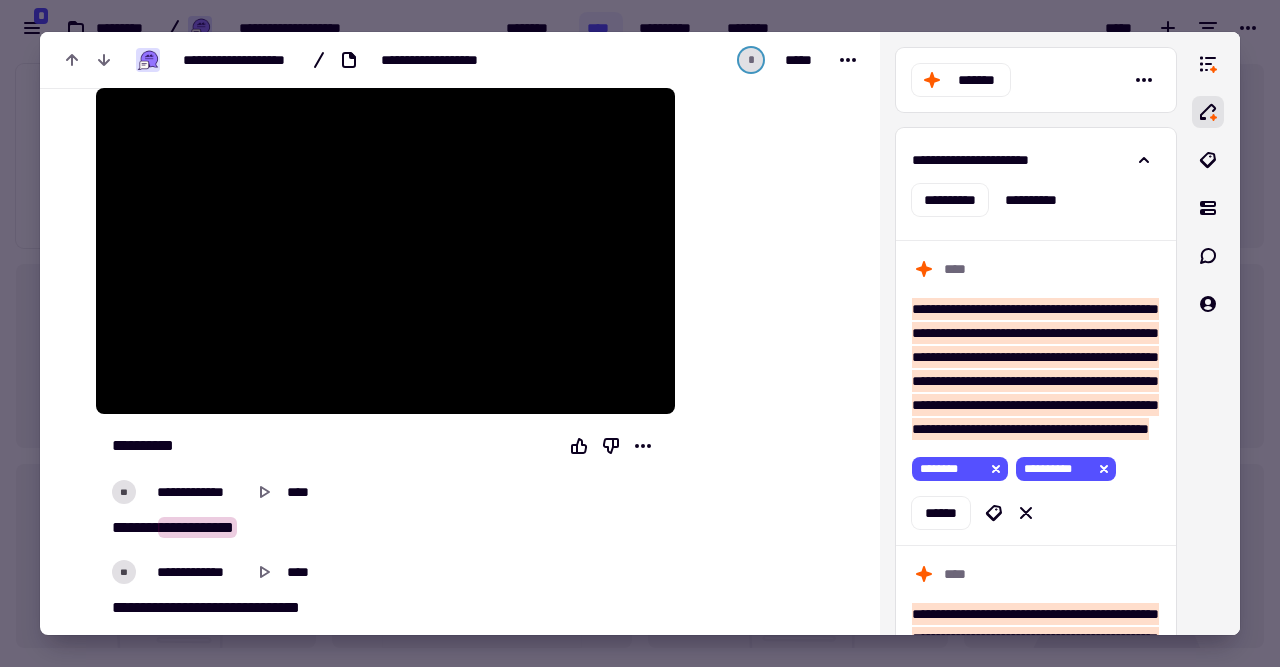 scroll, scrollTop: 0, scrollLeft: 0, axis: both 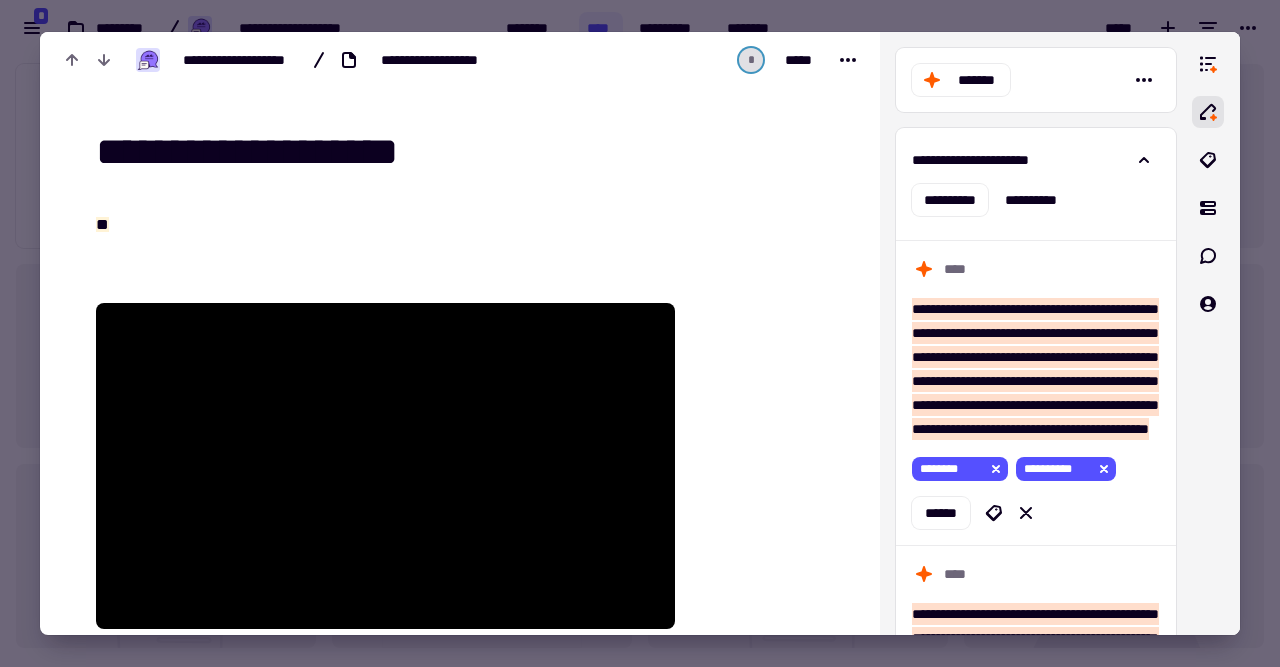 click at bounding box center (640, 333) 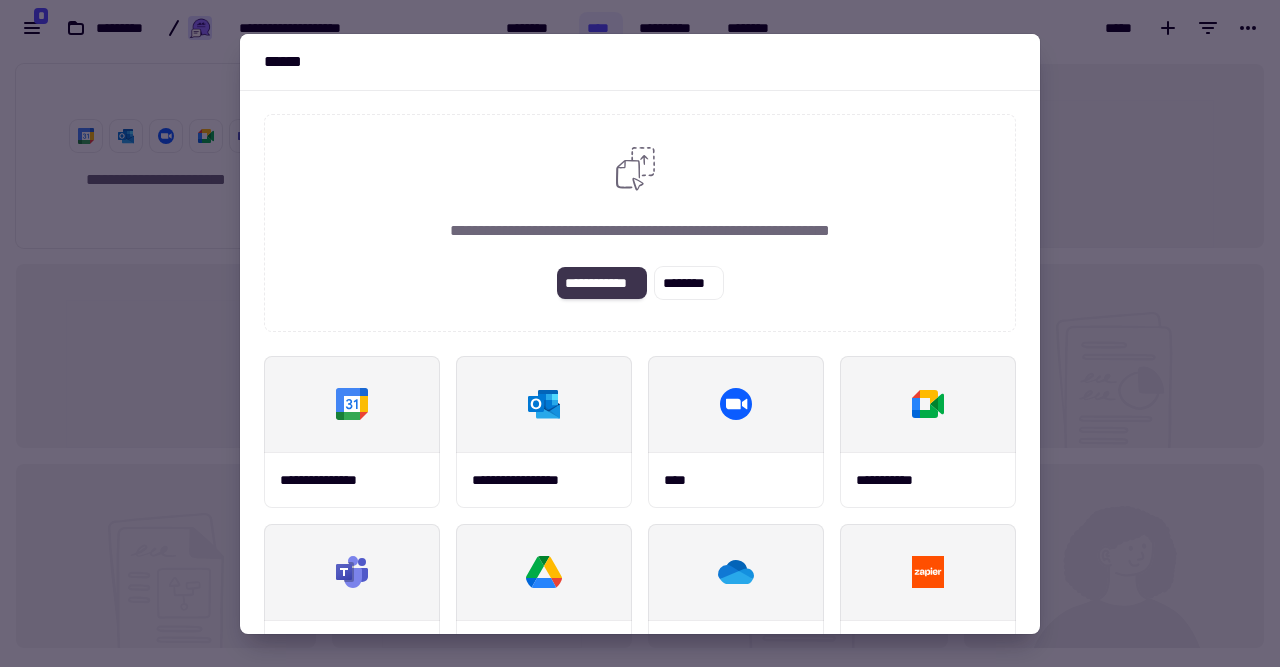 click on "**********" 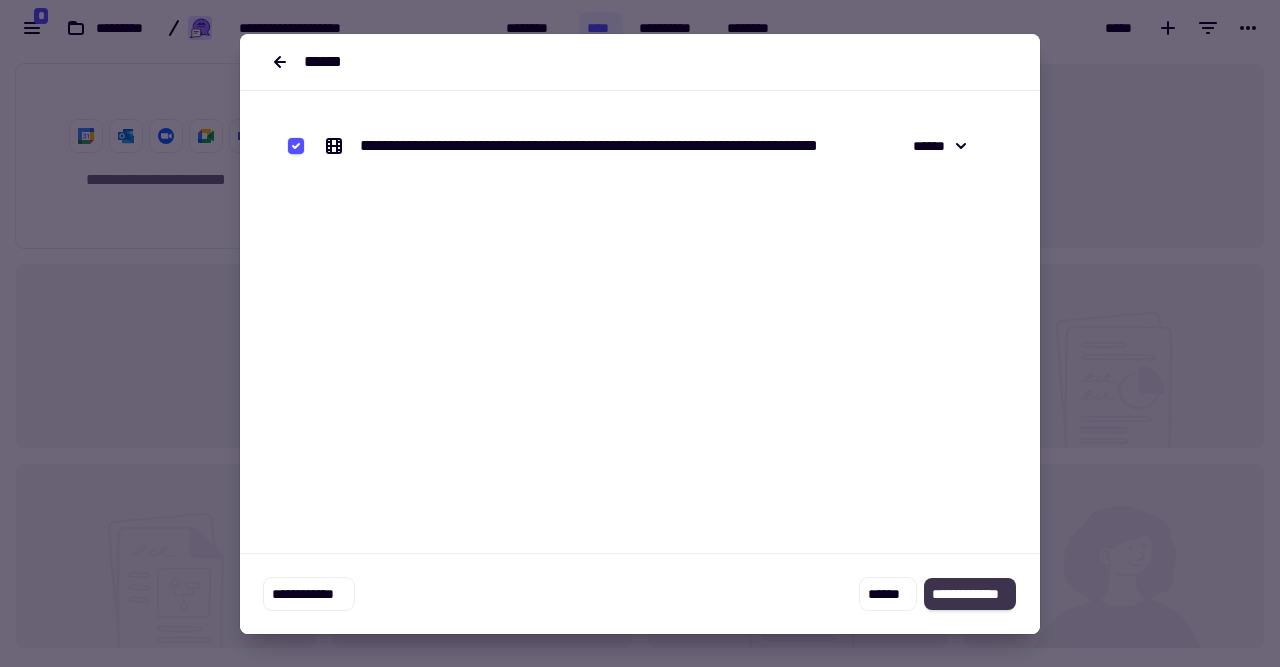 click on "**********" 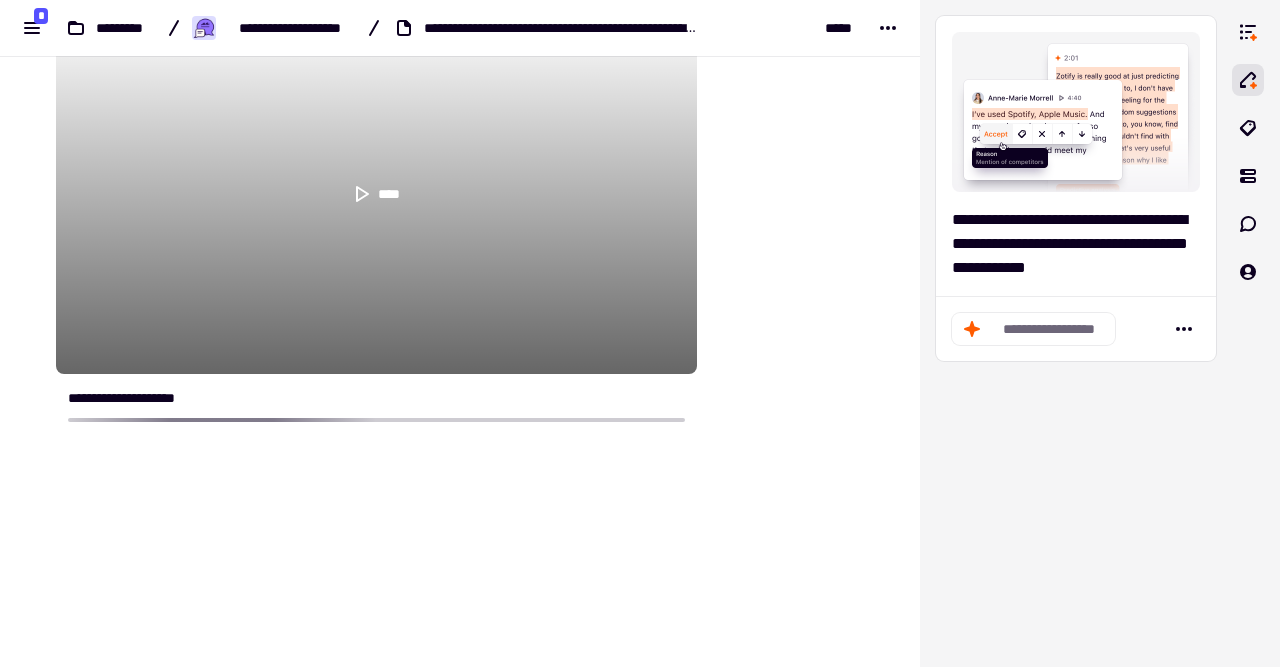 scroll, scrollTop: 313, scrollLeft: 0, axis: vertical 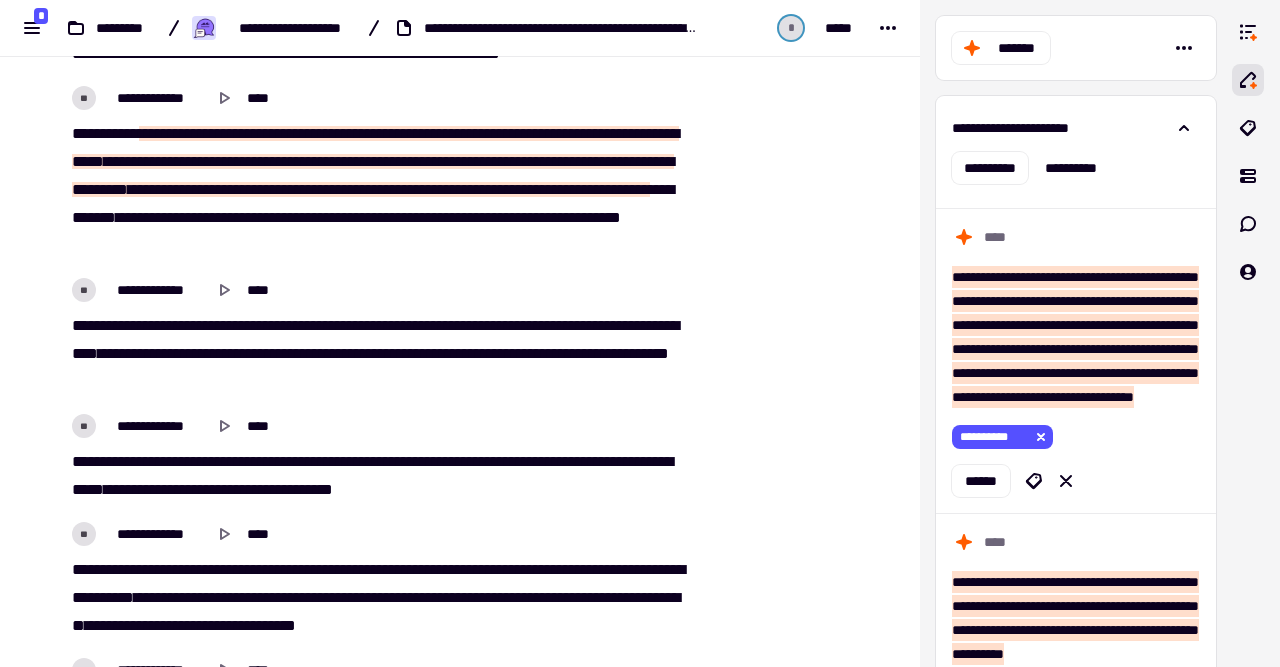 click at bounding box center [794, 5270] 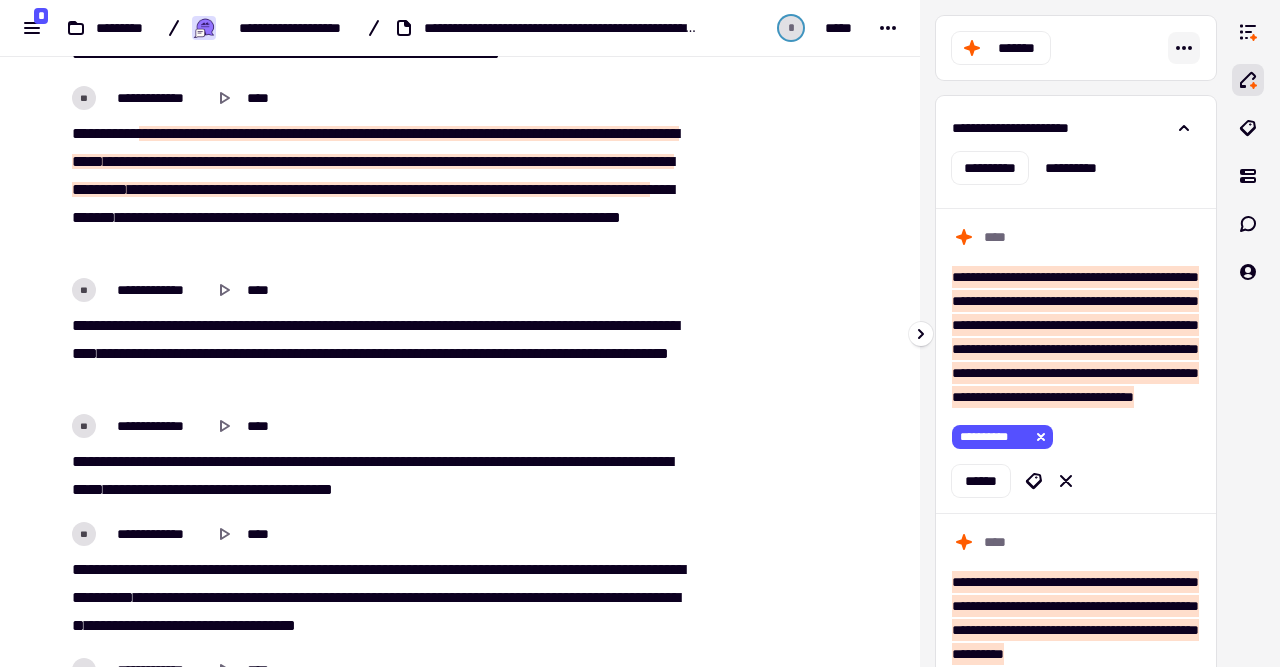 click 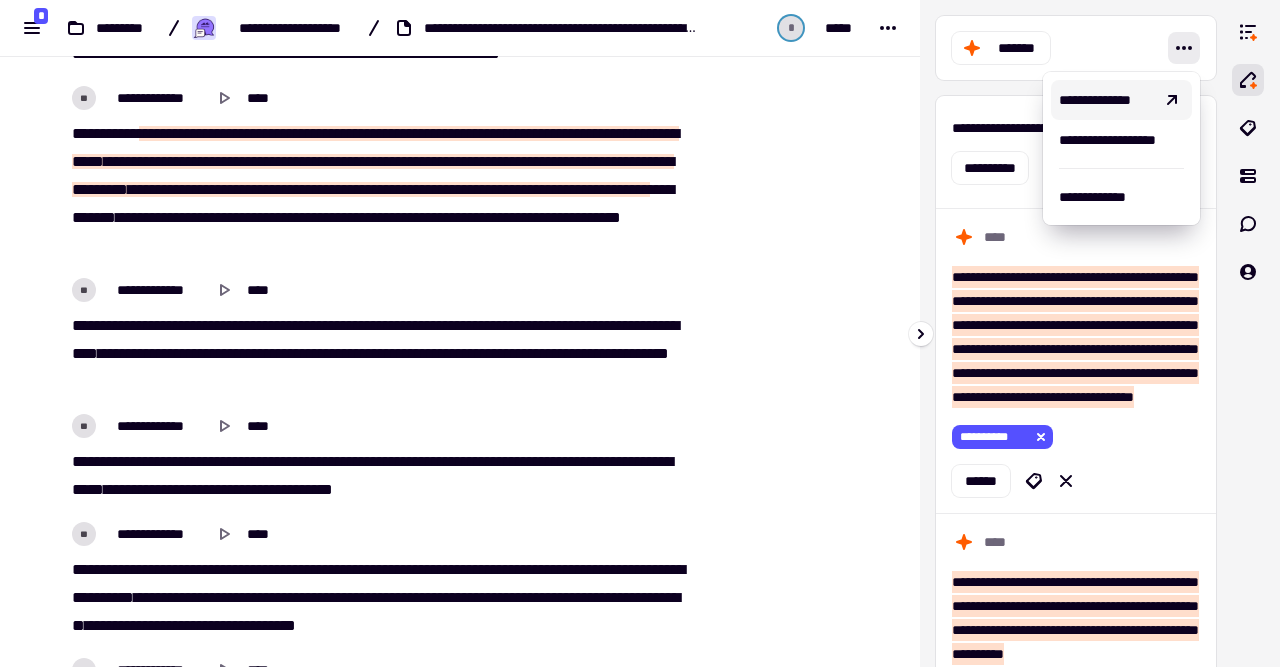 click 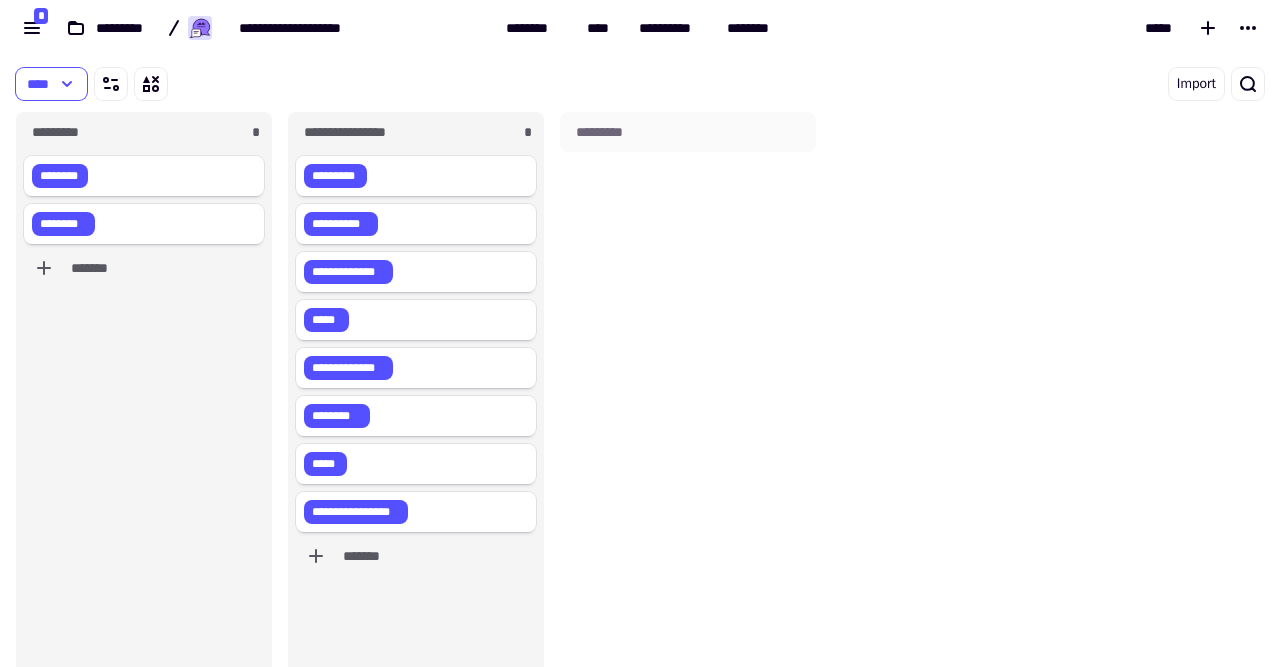scroll, scrollTop: 1, scrollLeft: 1, axis: both 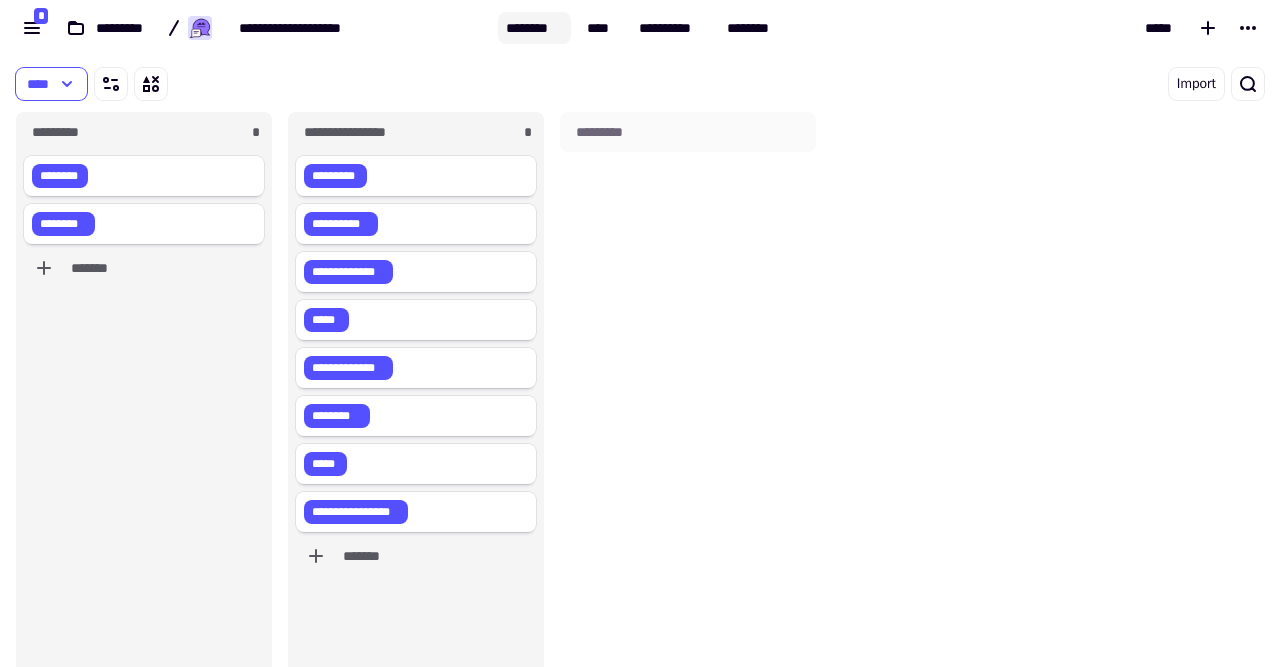 click on "********" 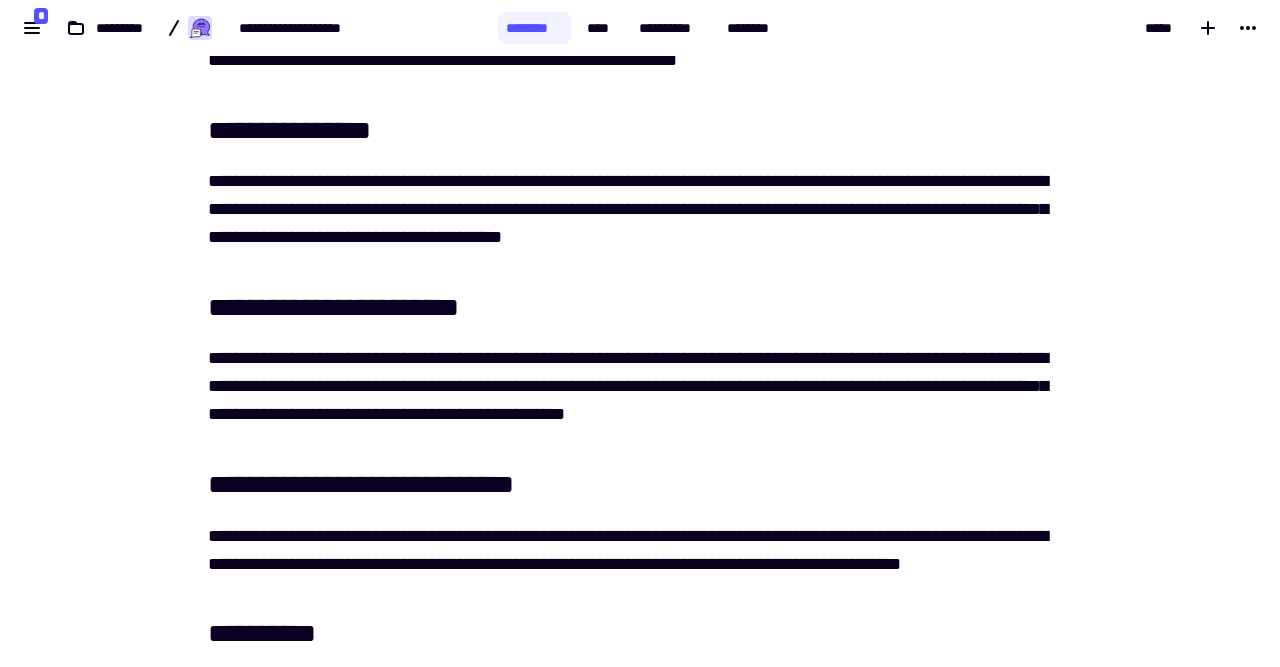 scroll, scrollTop: 514, scrollLeft: 0, axis: vertical 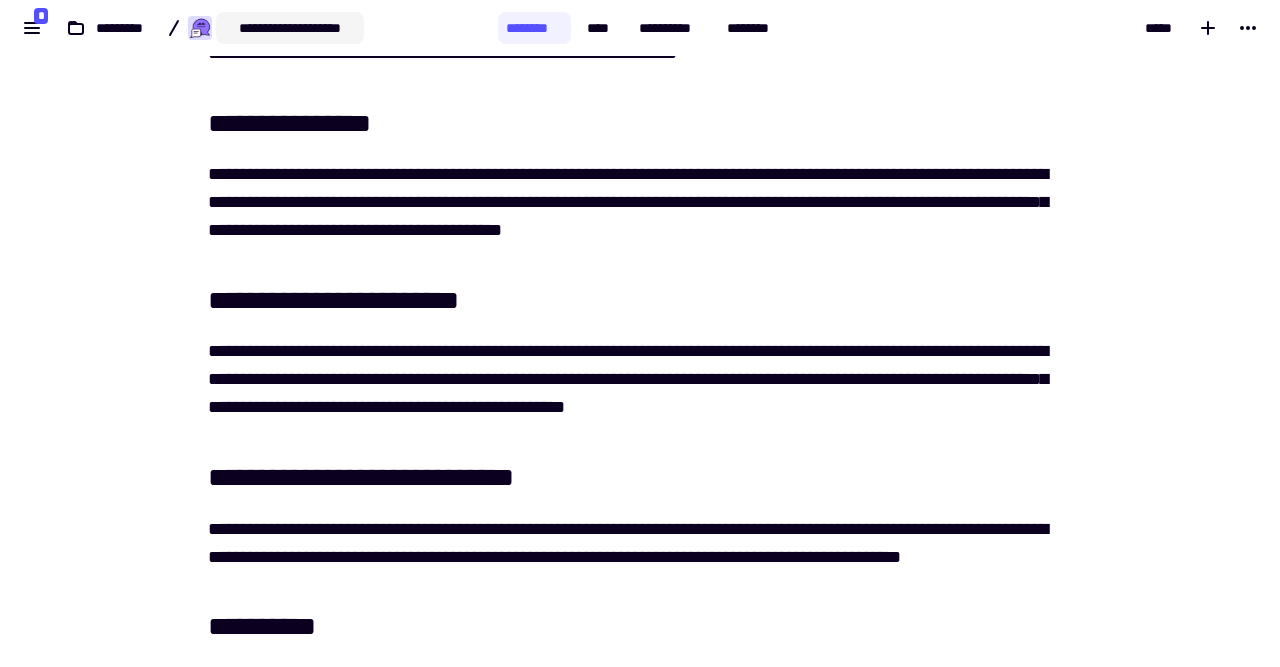 click on "**********" 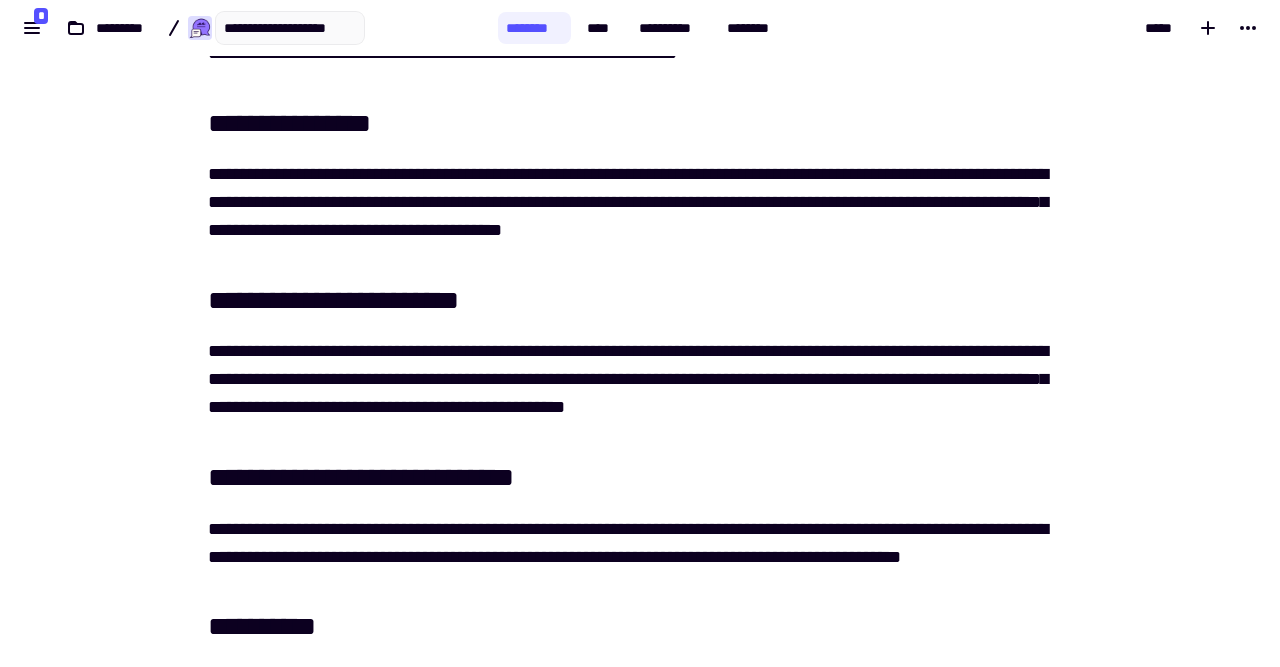 scroll, scrollTop: 0, scrollLeft: 0, axis: both 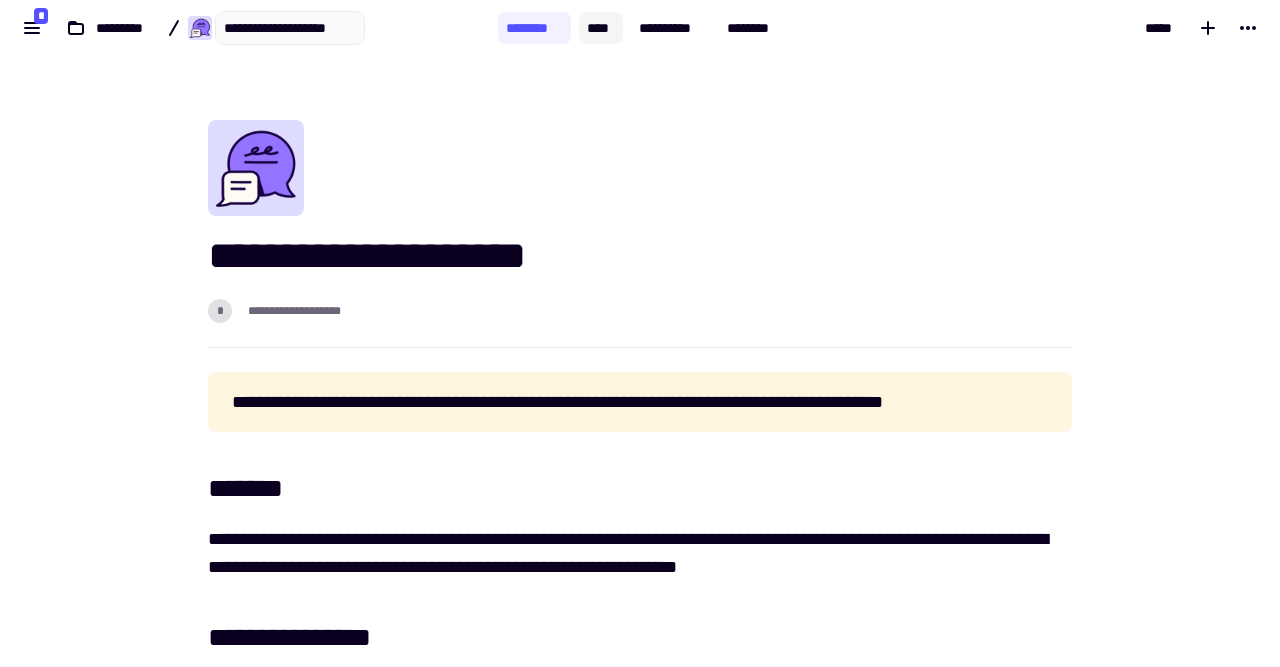 click on "****" 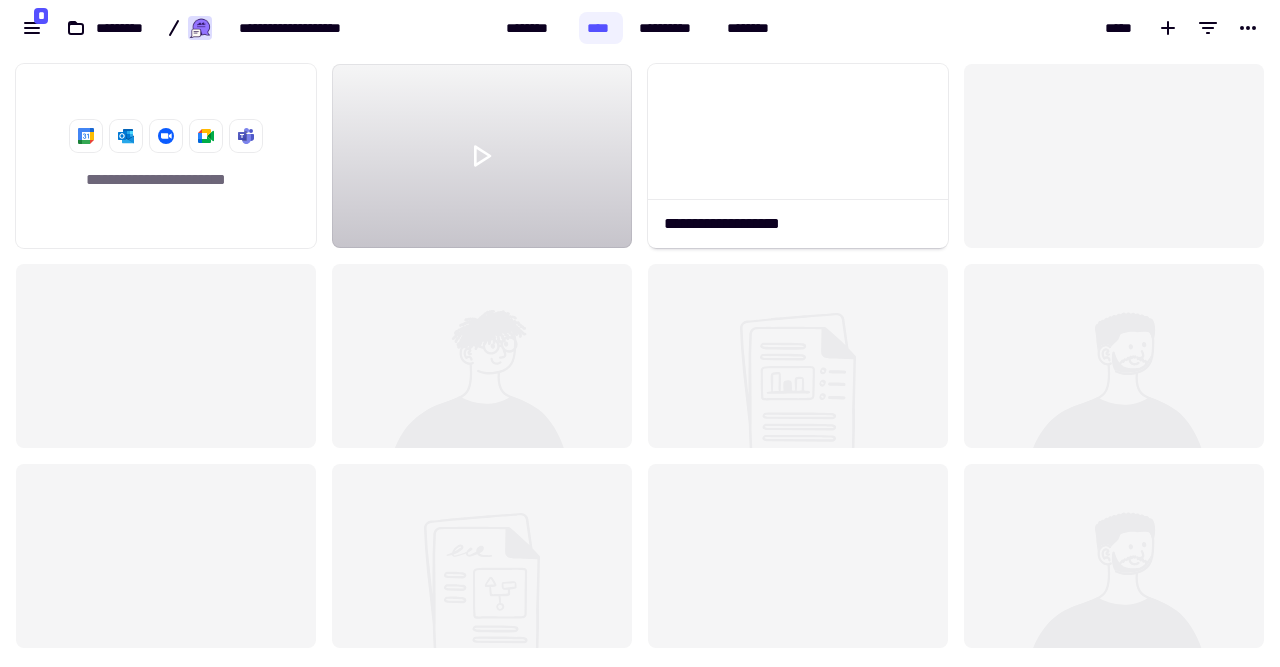 scroll, scrollTop: 1, scrollLeft: 1, axis: both 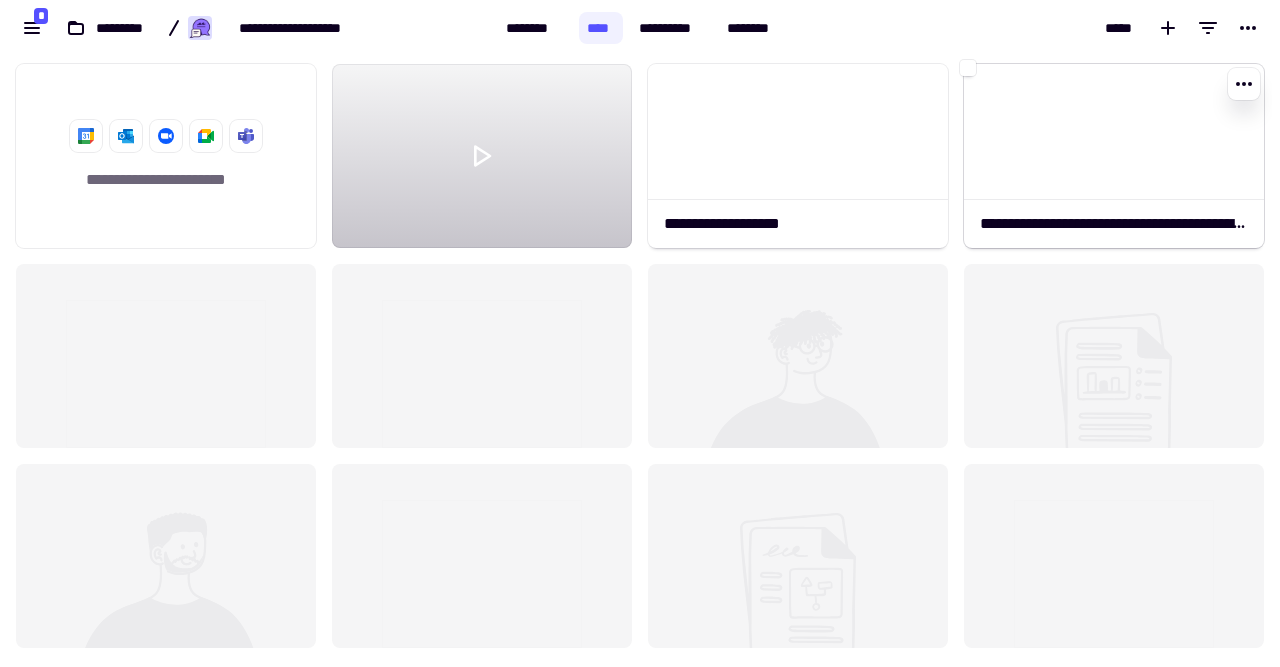click on "**********" 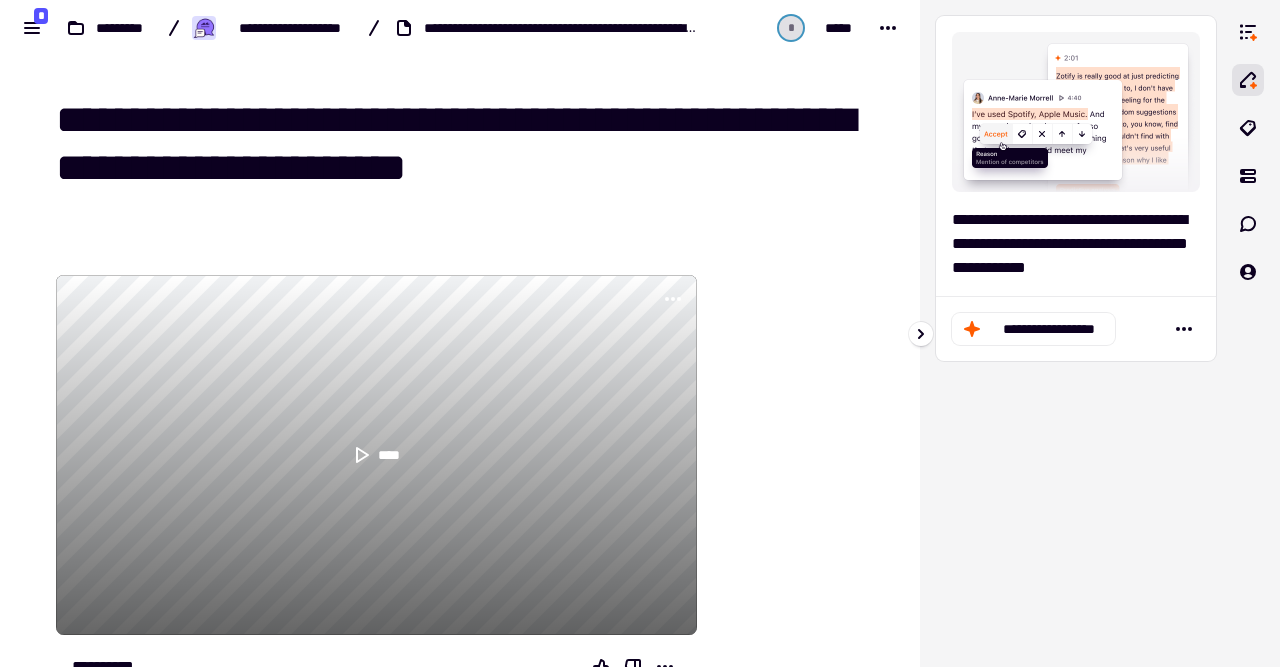 click 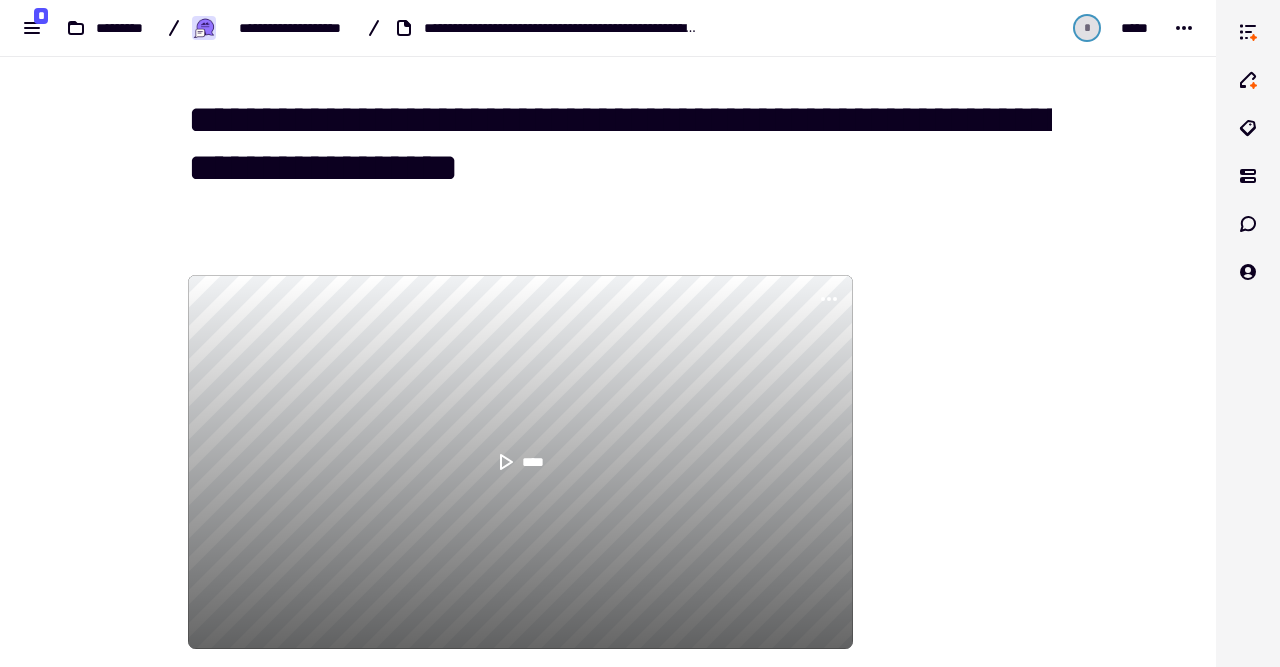 scroll, scrollTop: 523, scrollLeft: 0, axis: vertical 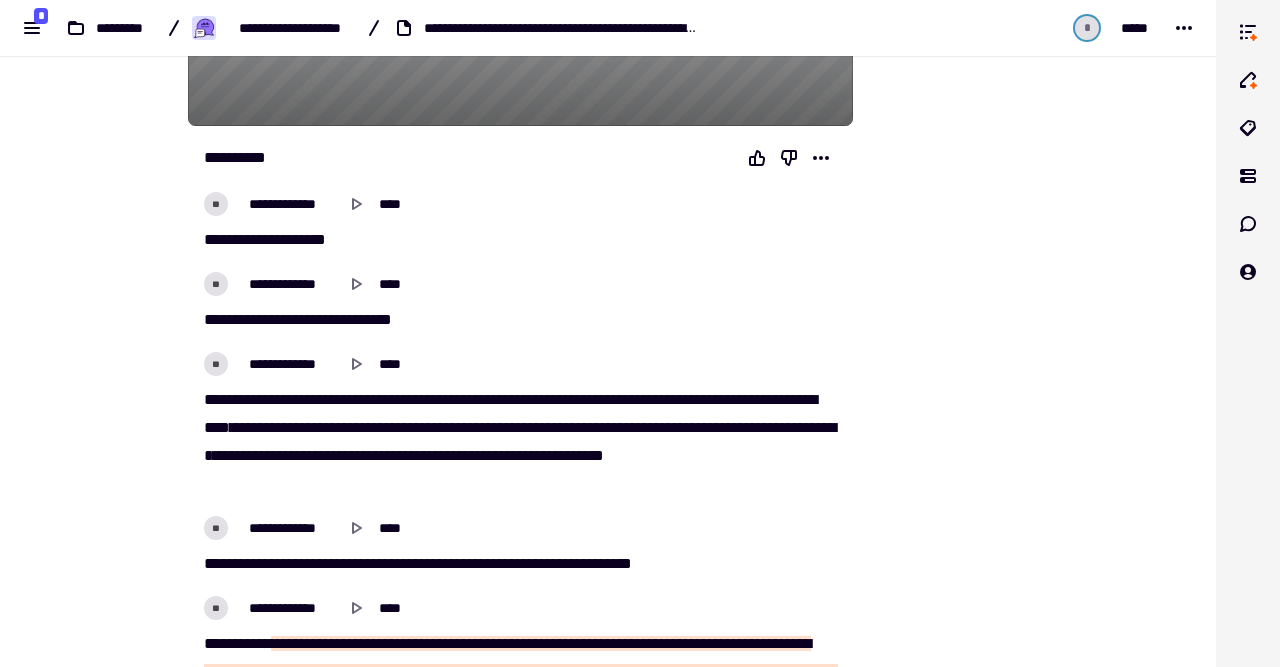 copy on "This is a sample sentence with a fake email address like test@example.com and a fake phone number 123-456-7890. It also mentions a fake address 123 Main Street, Anytown, CA 90210." 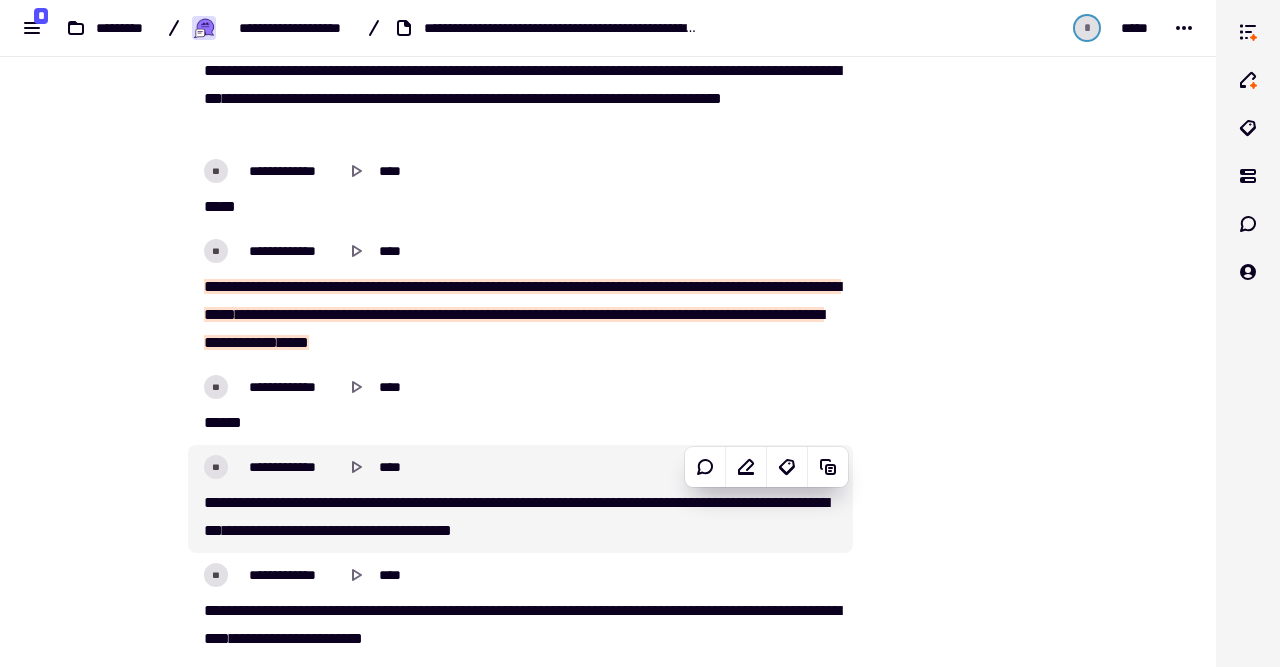 scroll, scrollTop: 4441, scrollLeft: 0, axis: vertical 